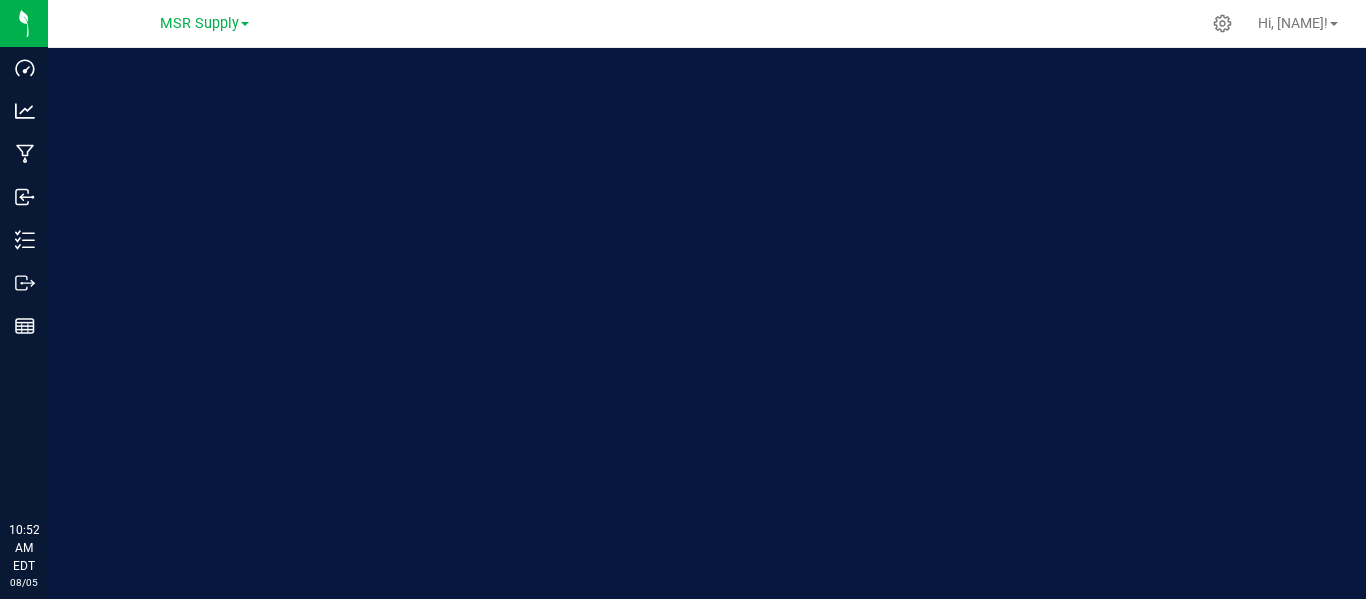 scroll, scrollTop: 0, scrollLeft: 0, axis: both 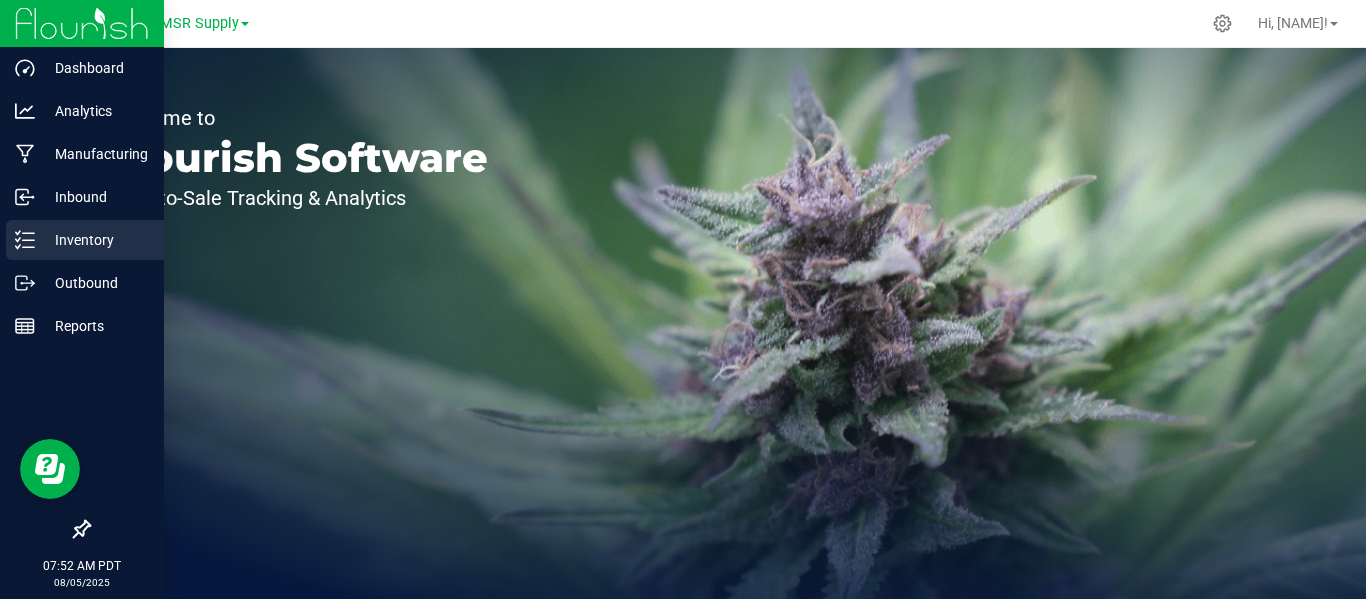 click on "Inventory" at bounding box center [95, 240] 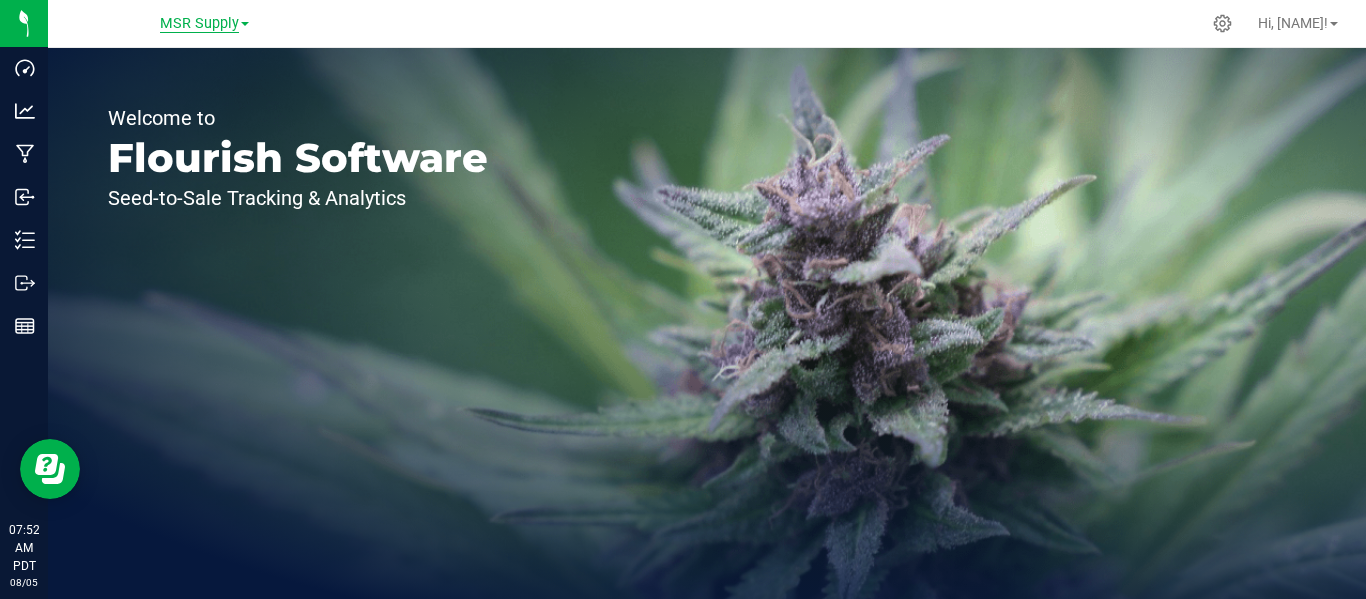 click on "MSR Supply" at bounding box center (199, 24) 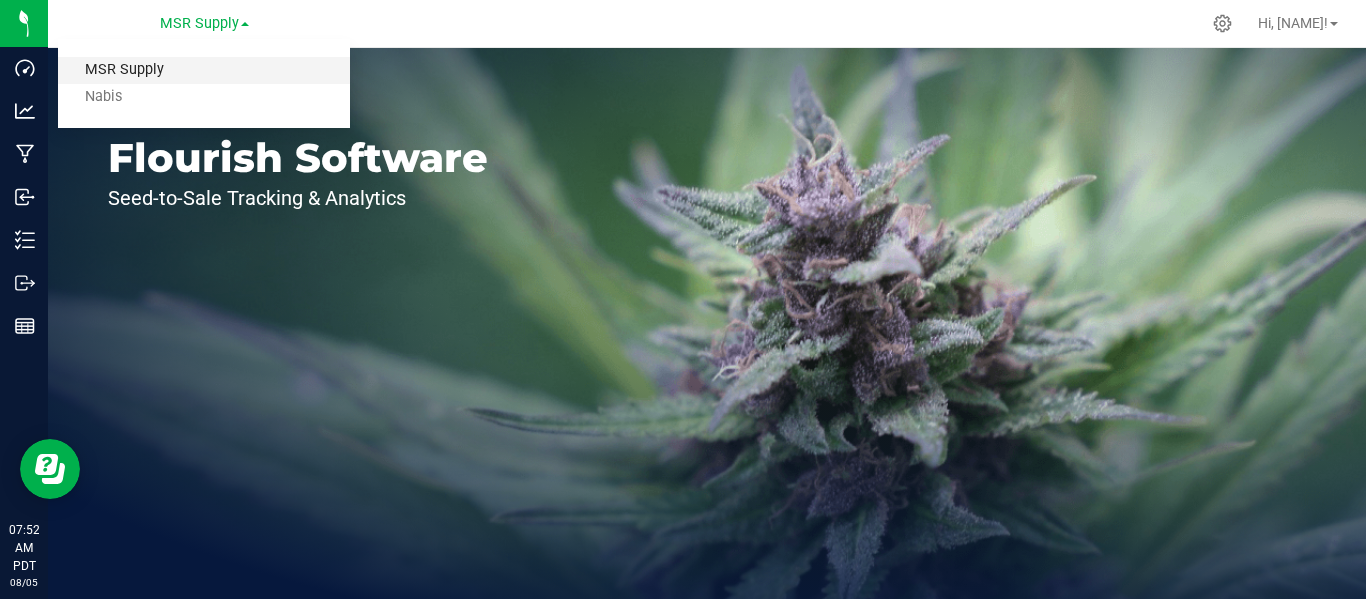 click on "MSR Supply" at bounding box center (204, 70) 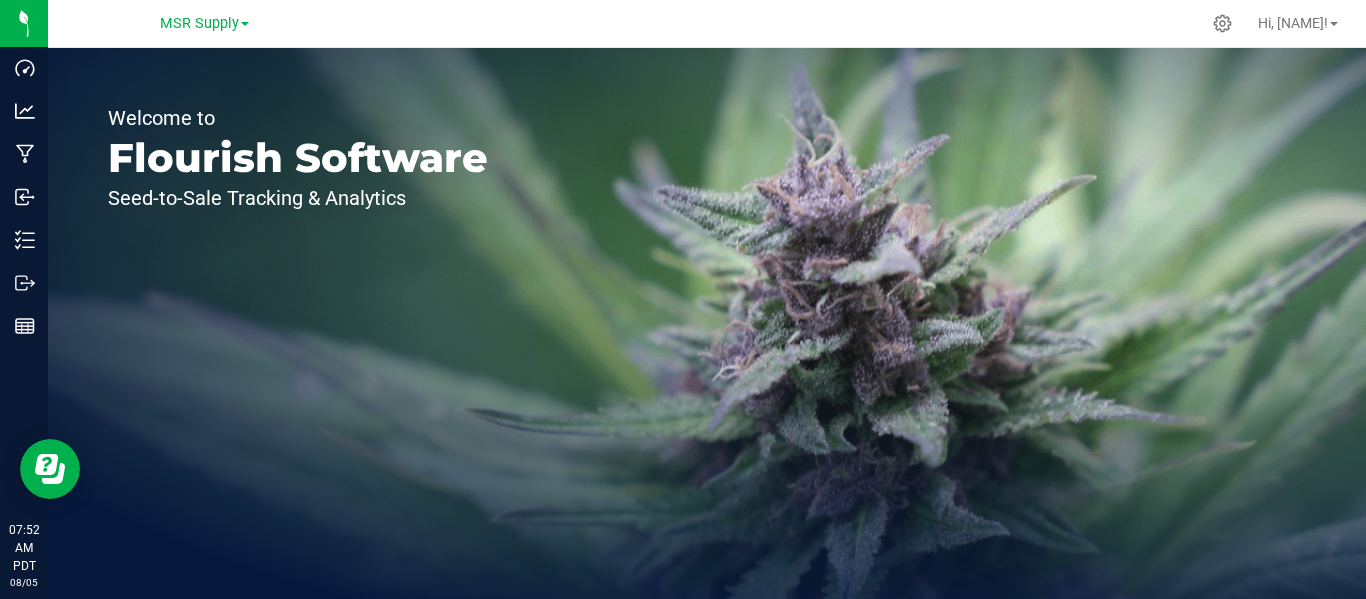 click on "[COMPANY] [COMPANY] [COMPANY] Hi, [NAME]!" at bounding box center (707, 24) 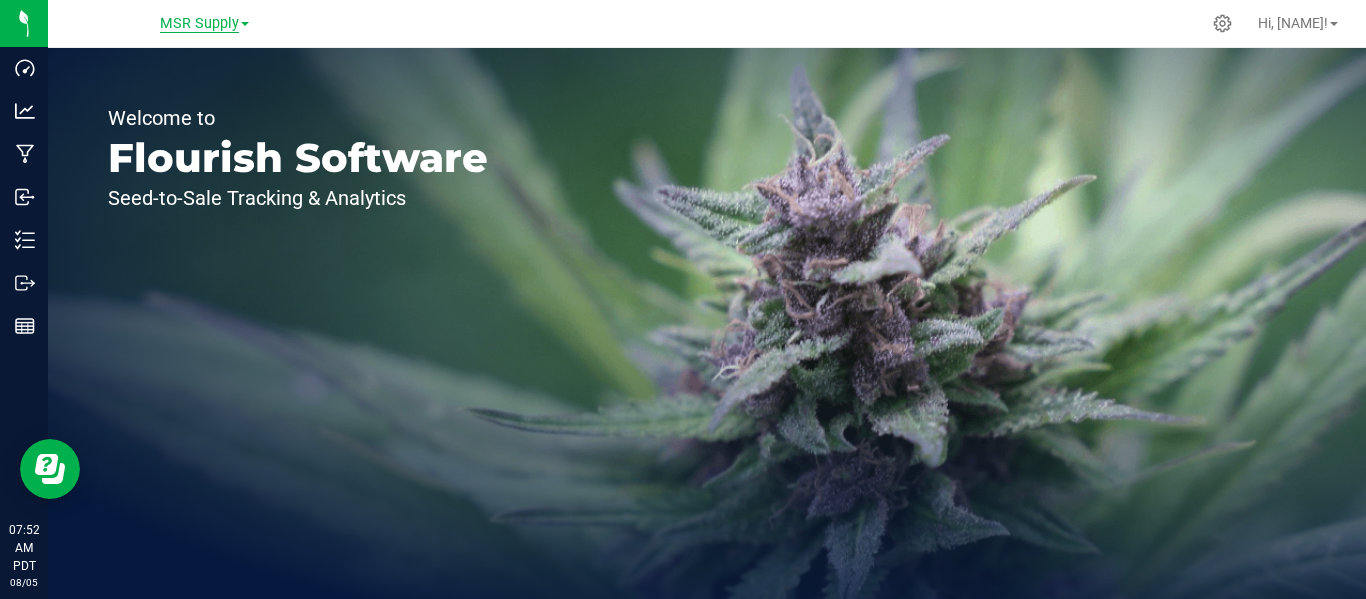 click on "MSR Supply" at bounding box center (199, 24) 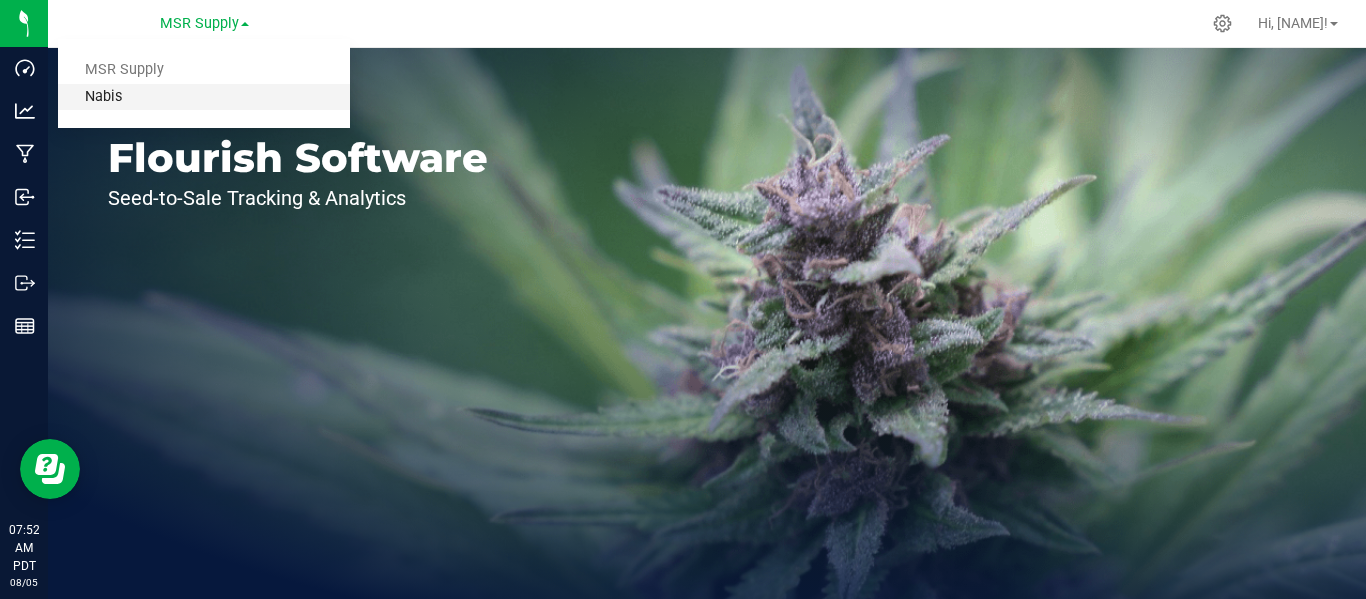click on "Nabis" at bounding box center (204, 97) 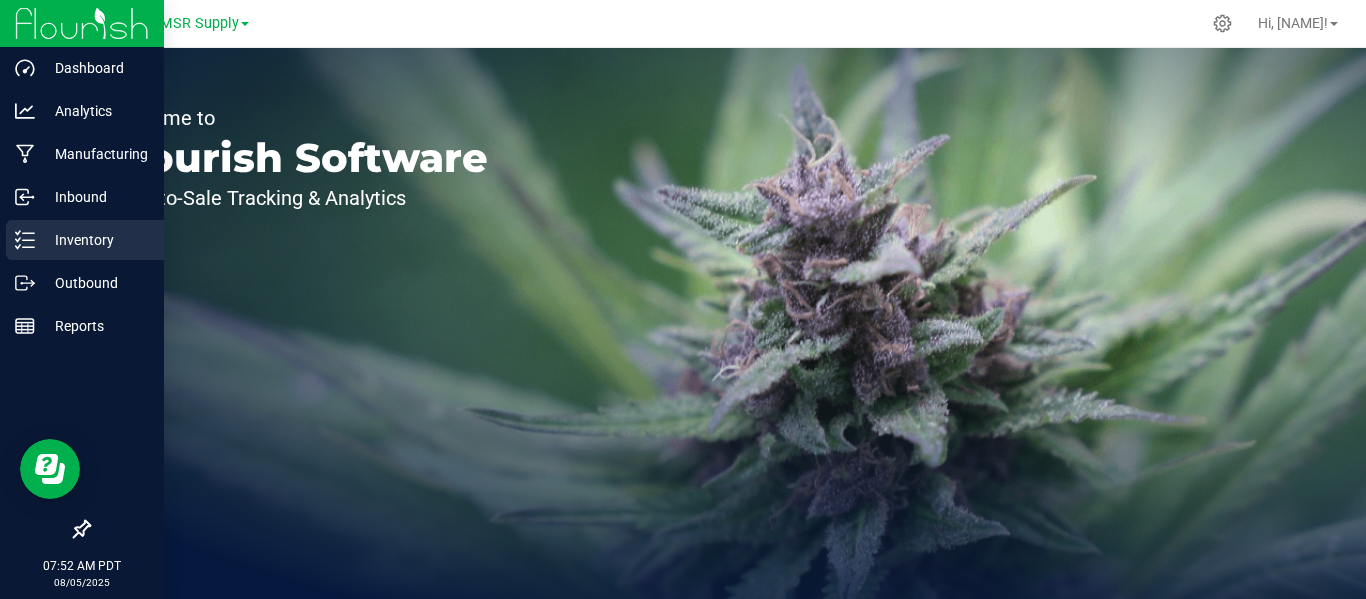 click on "Inventory" at bounding box center (95, 240) 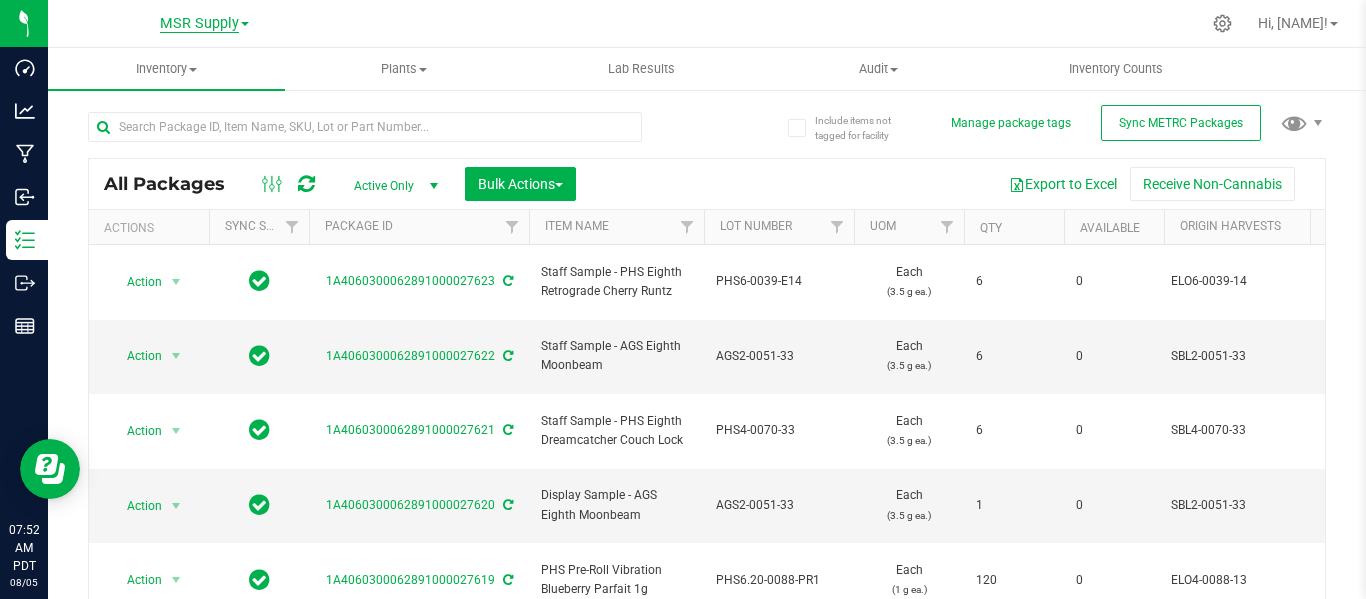 click on "MSR Supply" at bounding box center [199, 24] 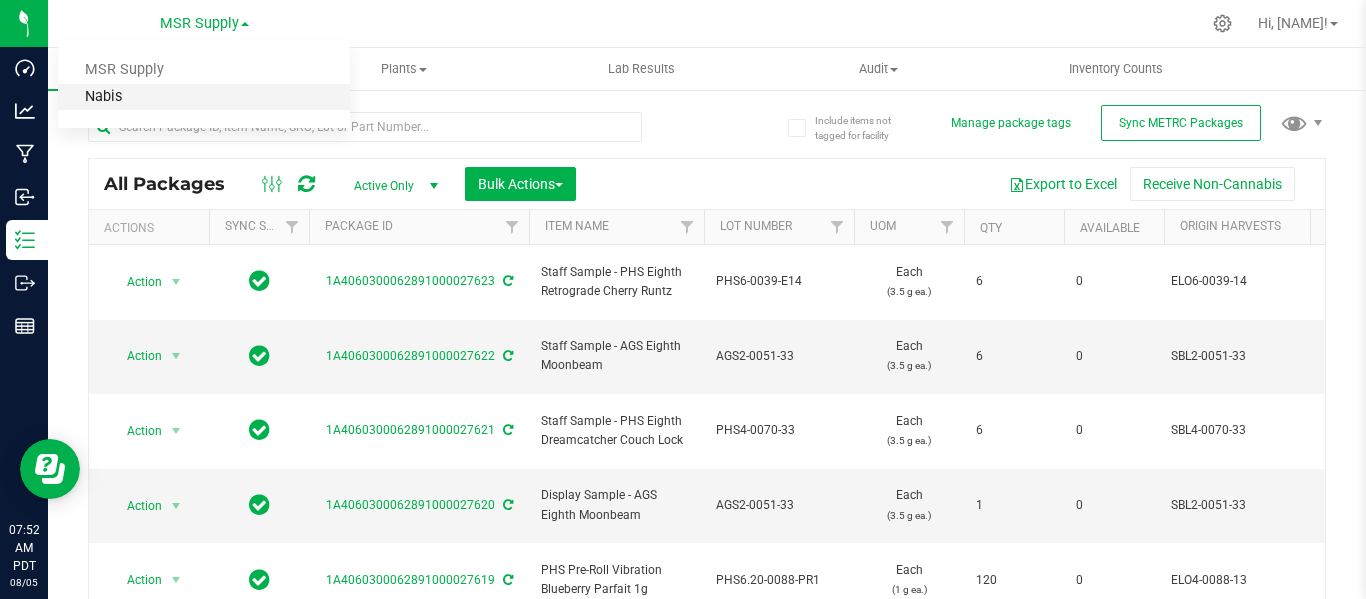click on "Nabis" at bounding box center (204, 97) 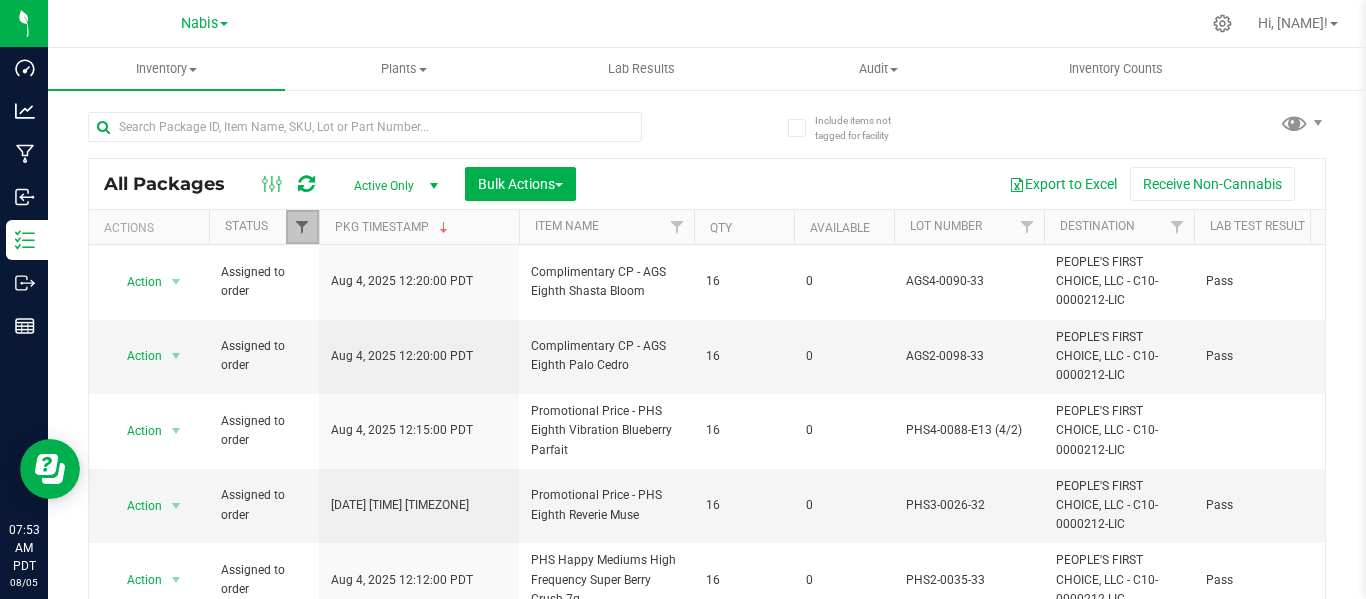 click at bounding box center [302, 227] 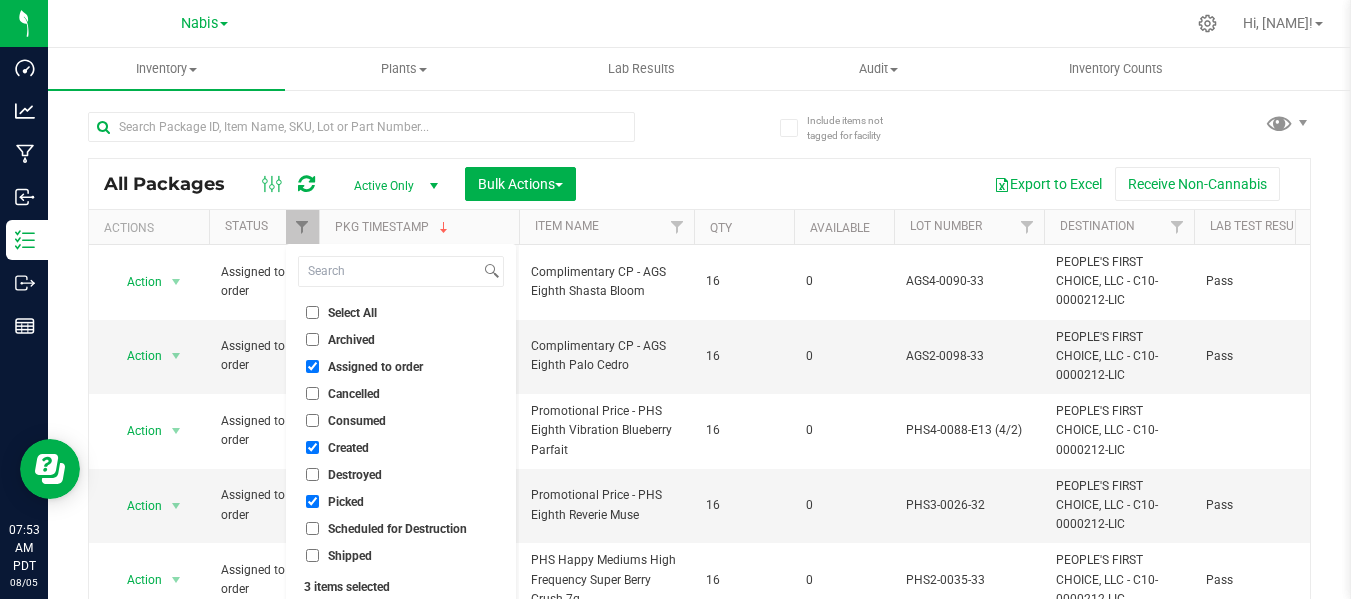 click on "Assigned to order" at bounding box center [312, 366] 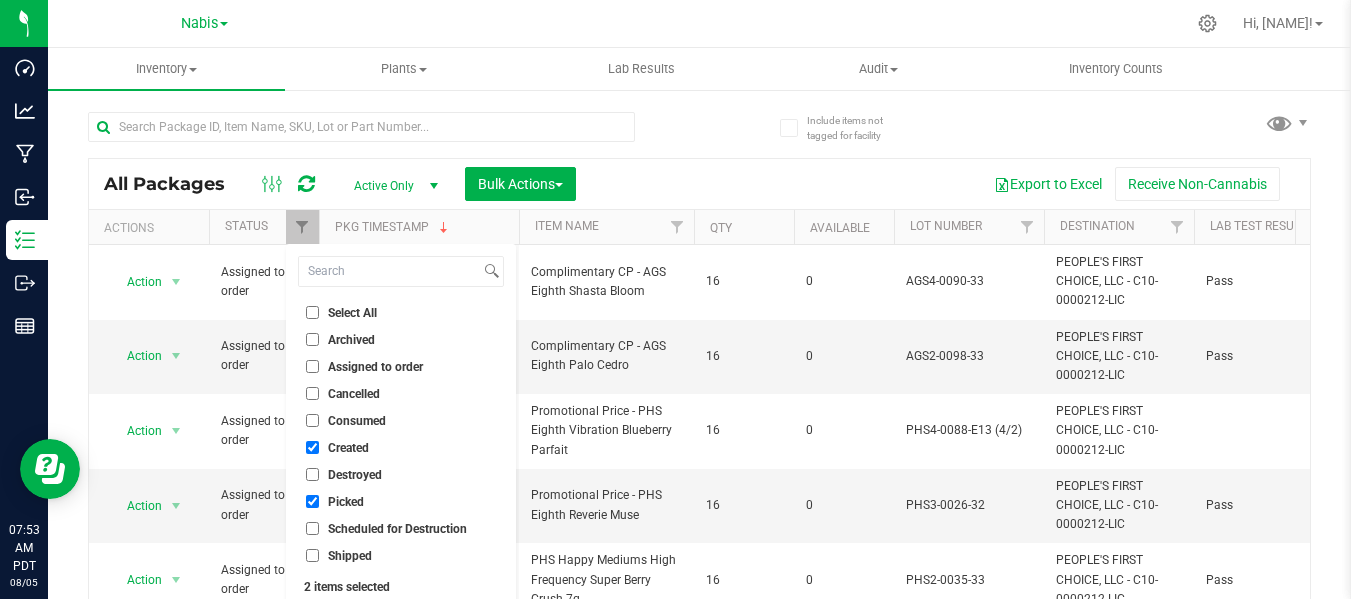 scroll, scrollTop: 60, scrollLeft: 0, axis: vertical 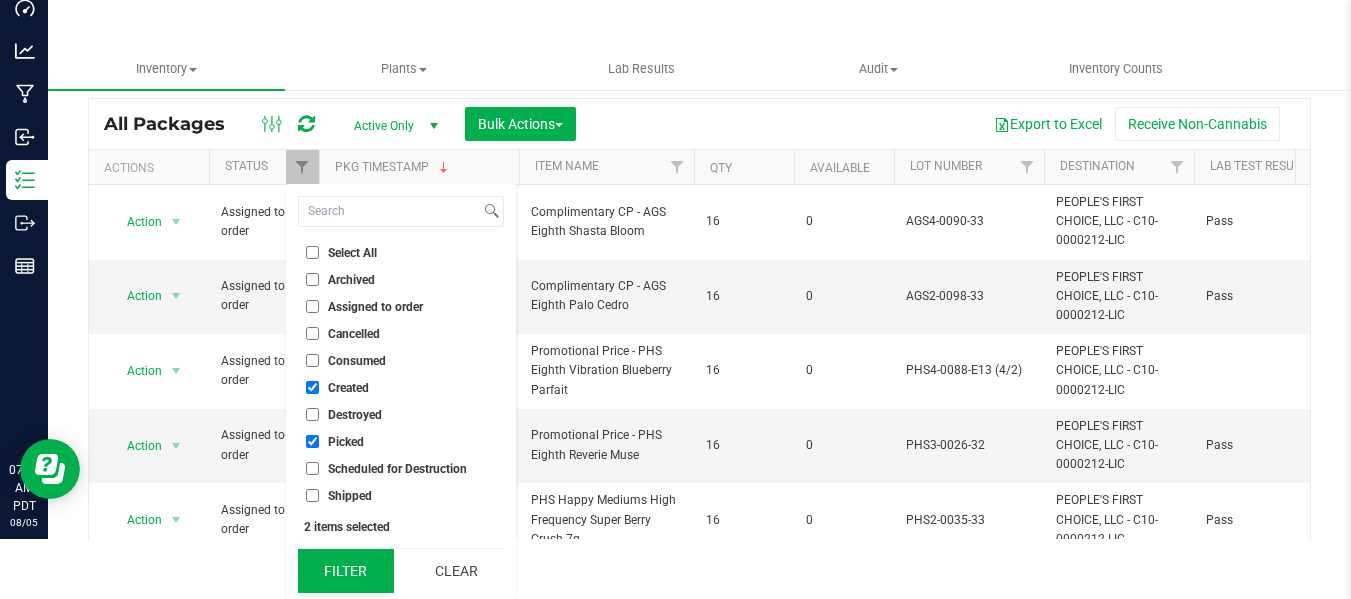 click on "Filter" at bounding box center (346, 571) 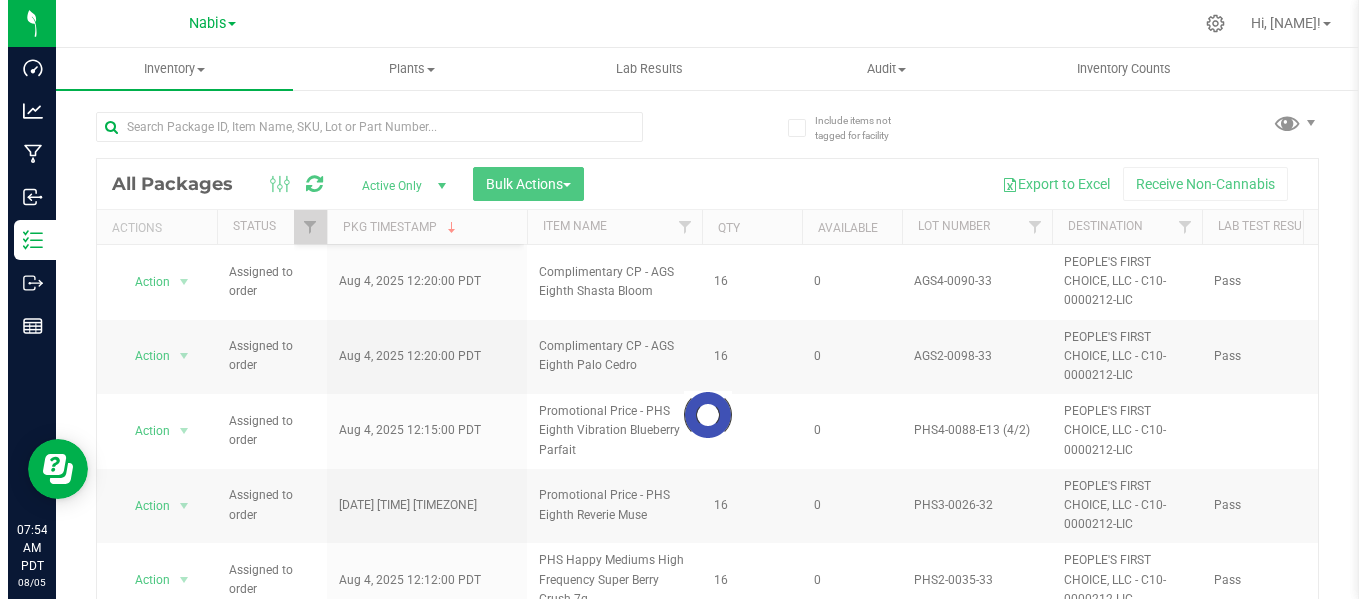 scroll, scrollTop: 0, scrollLeft: 0, axis: both 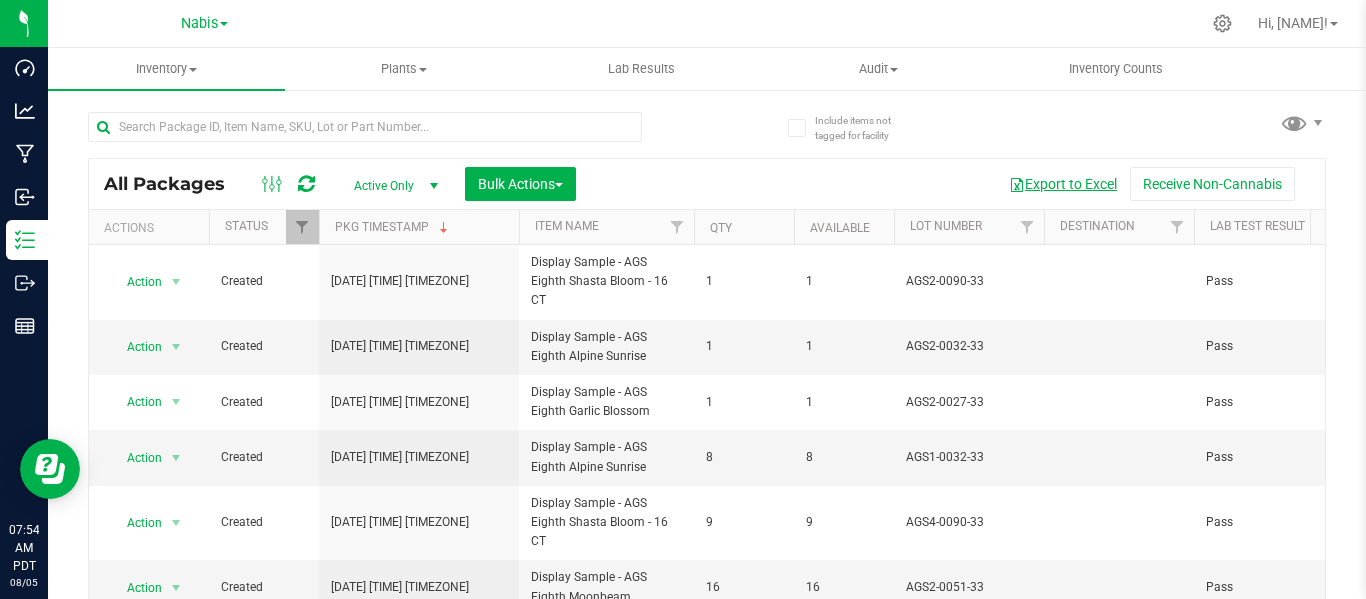 click on "Export to Excel" at bounding box center [1063, 184] 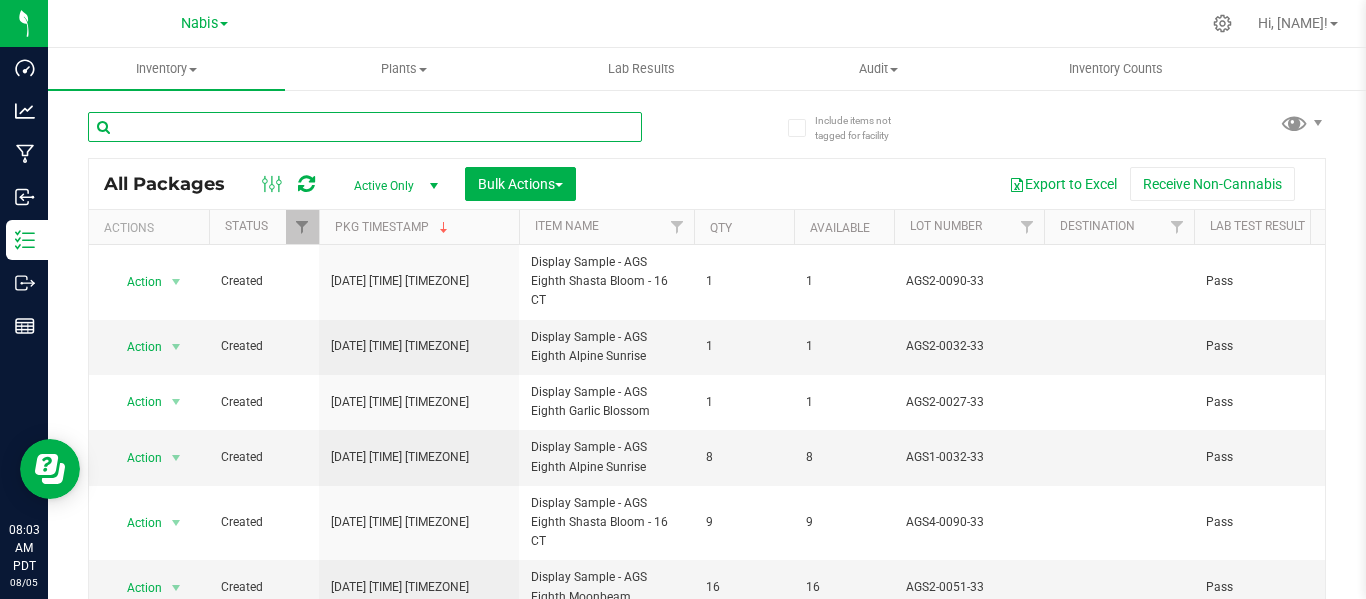 click at bounding box center [365, 127] 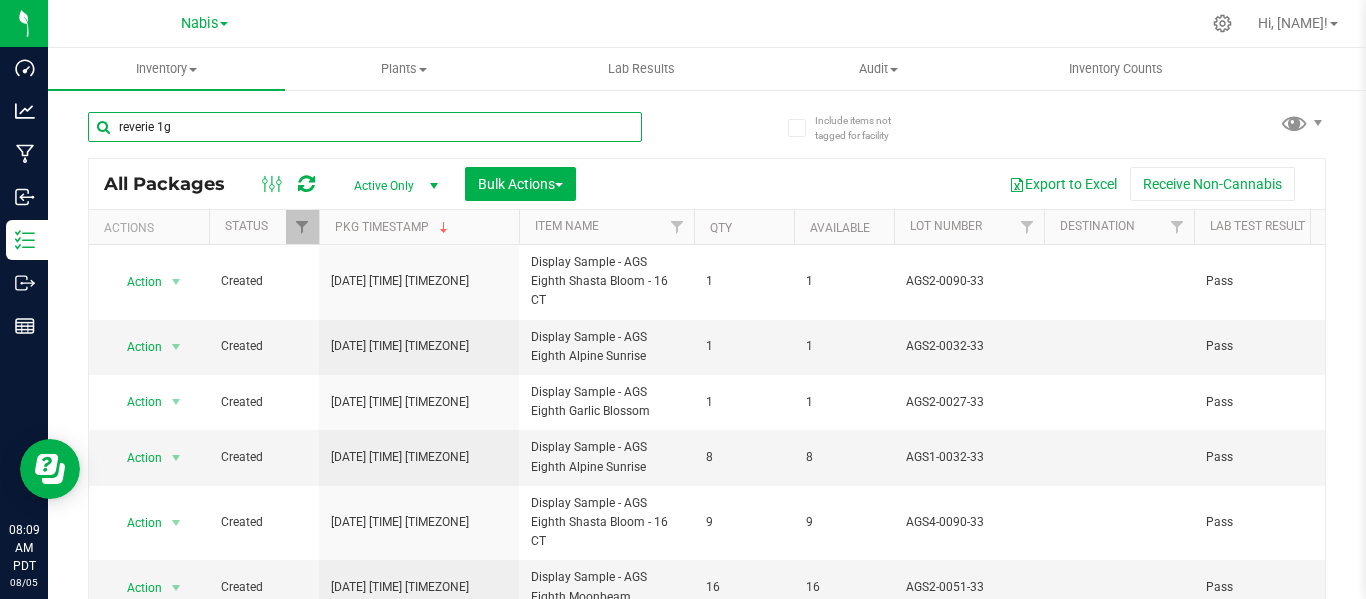 type on "reverie 1g" 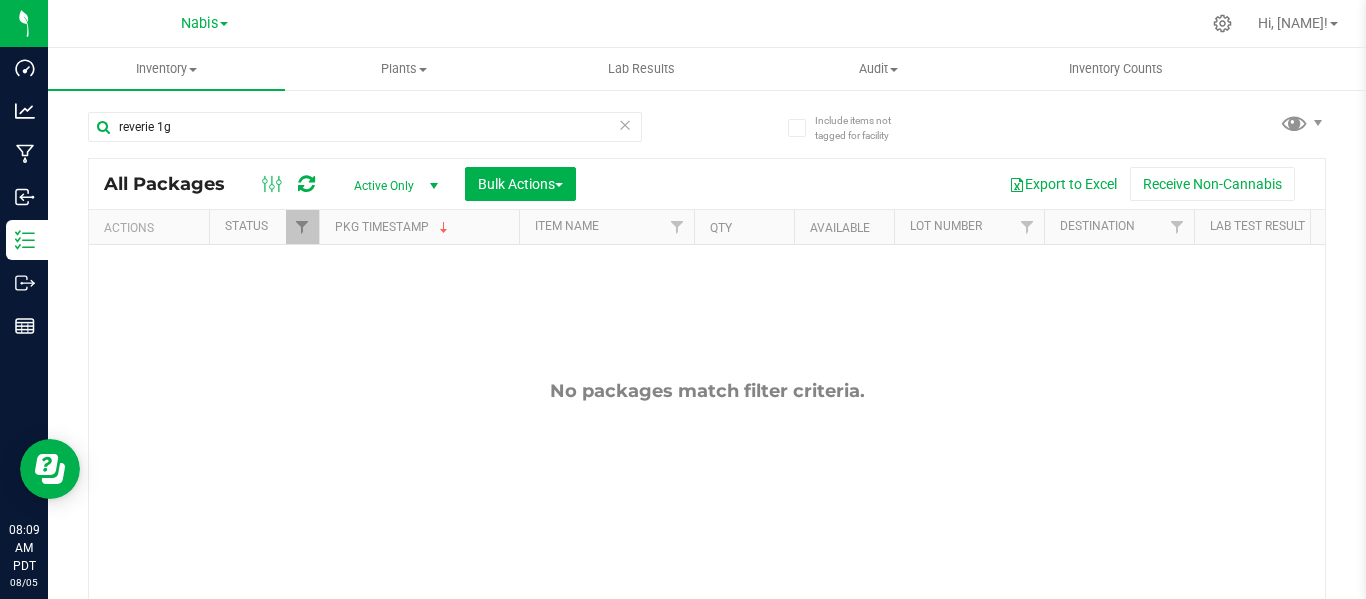 click on "[COMPANY] [COMPANY] [COMPANY]" at bounding box center [204, 23] 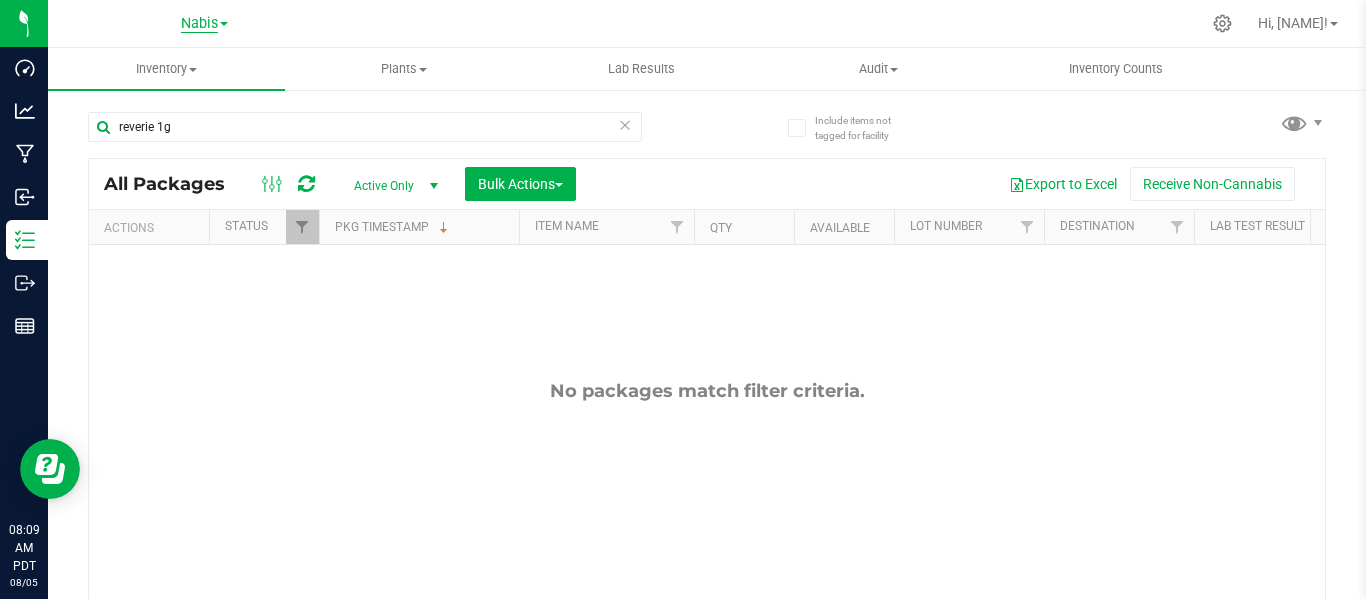 click on "Nabis" at bounding box center (199, 24) 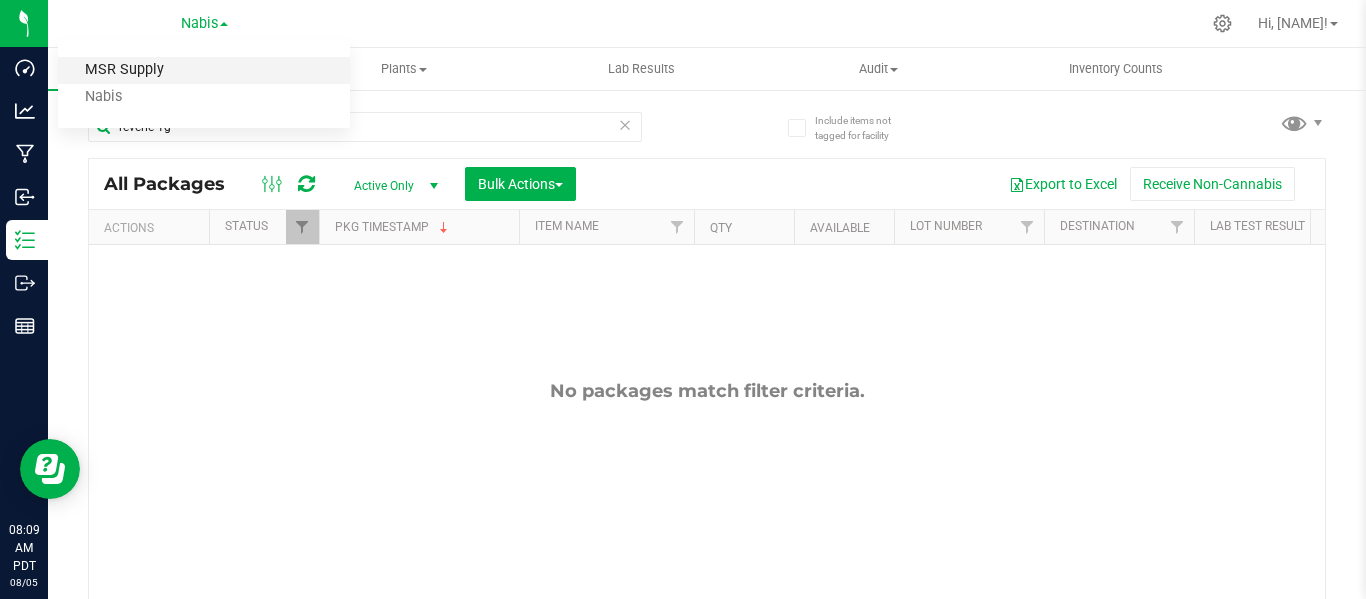 click on "MSR Supply" at bounding box center [204, 70] 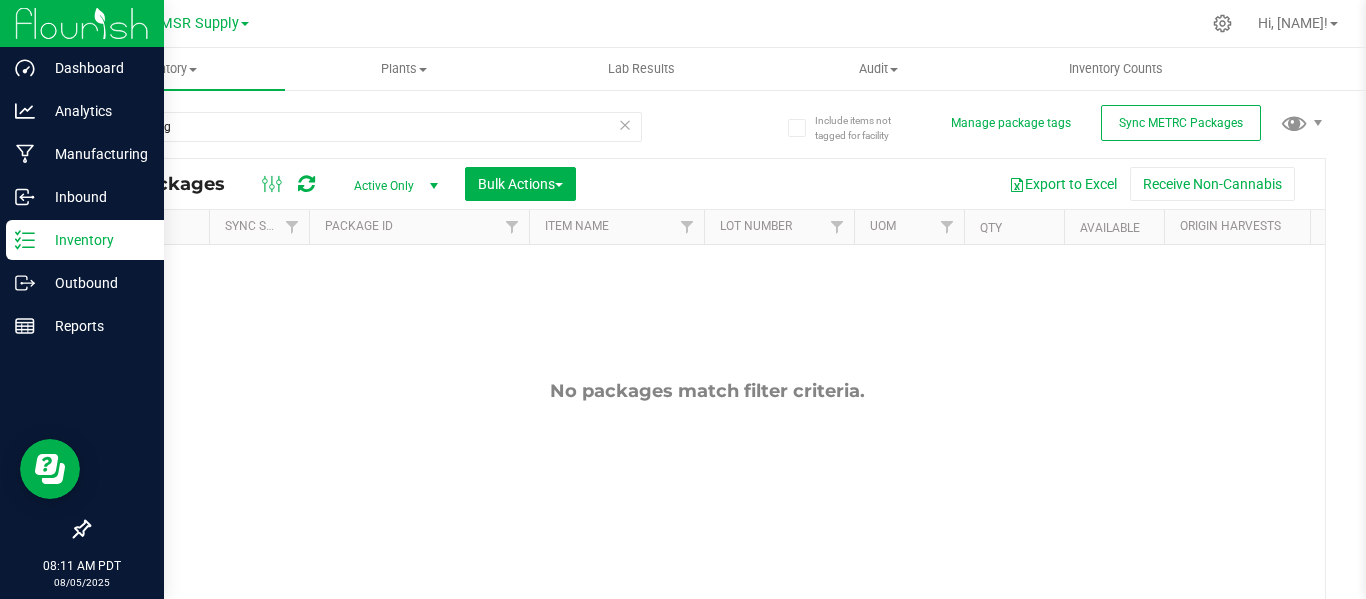click on "Inventory" at bounding box center (95, 240) 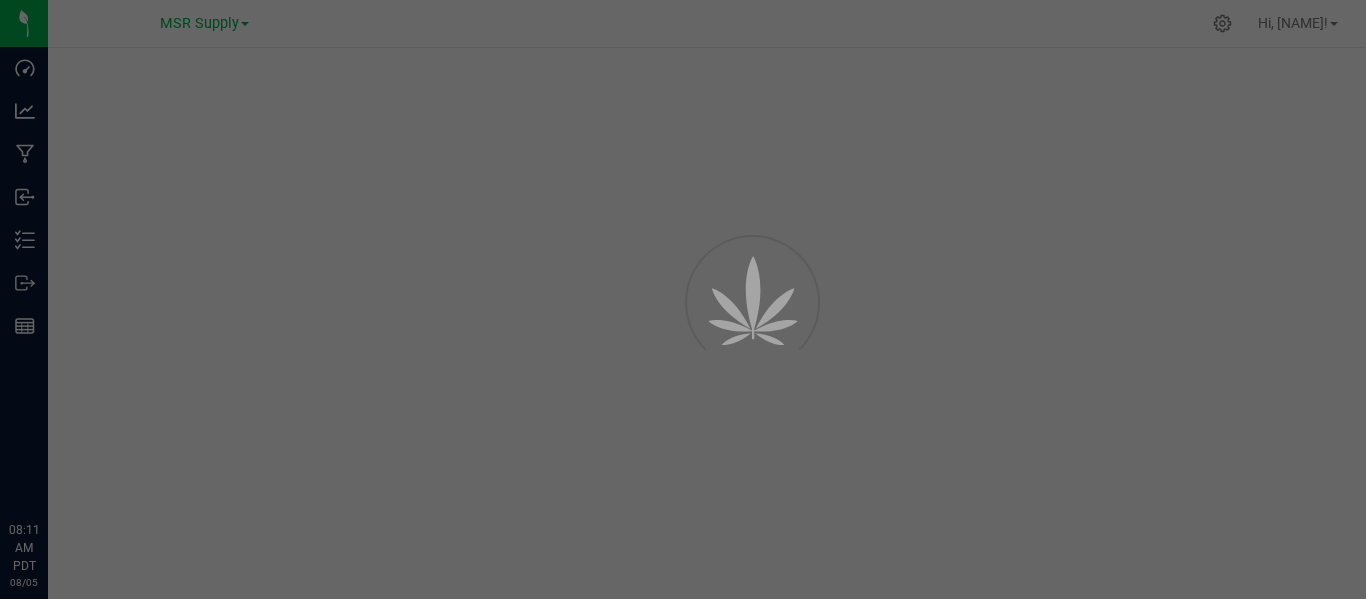 scroll, scrollTop: 0, scrollLeft: 0, axis: both 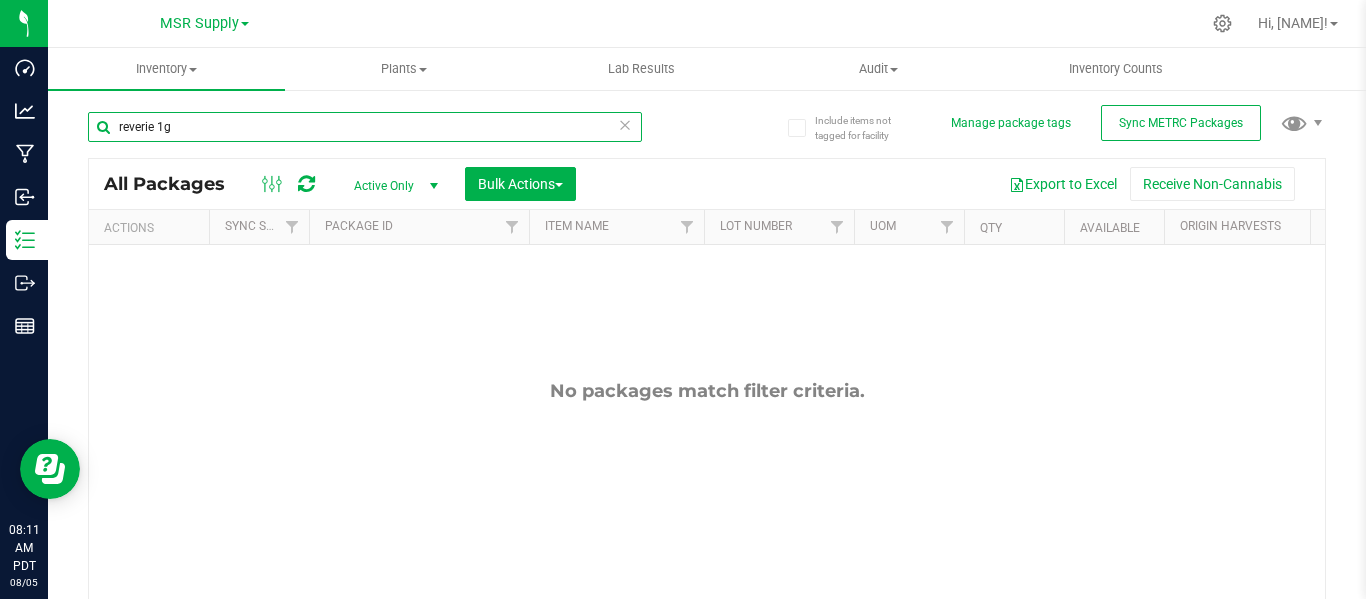 click on "reverie 1g" at bounding box center [365, 127] 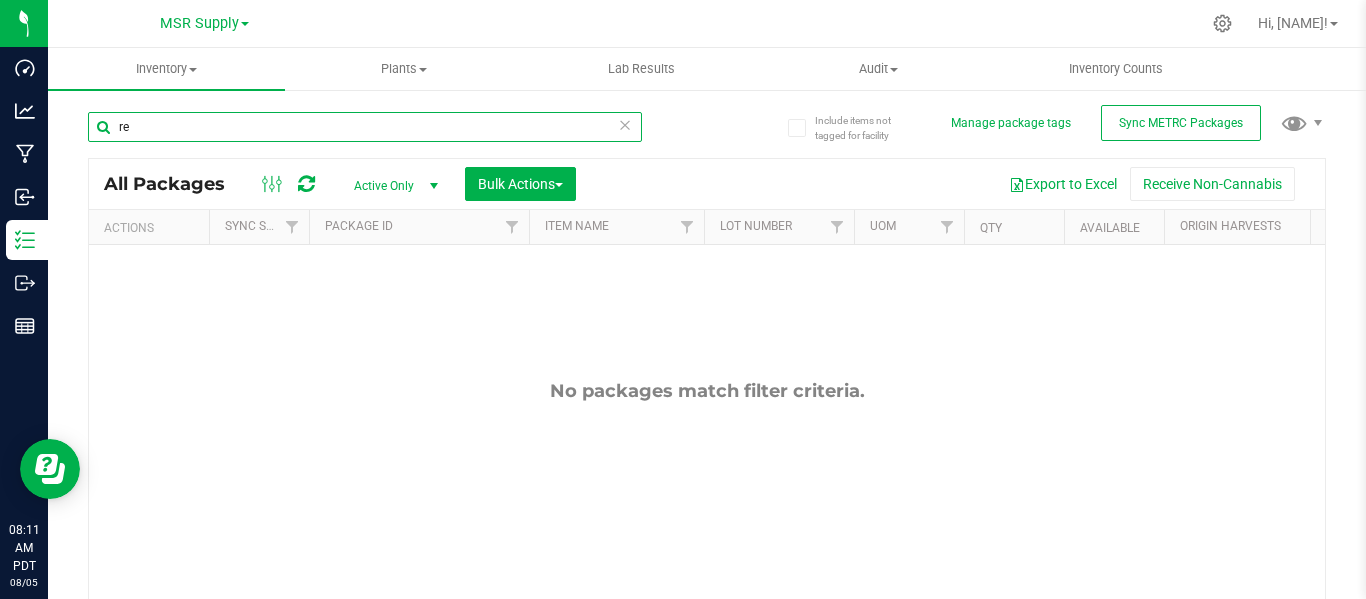 type on "r" 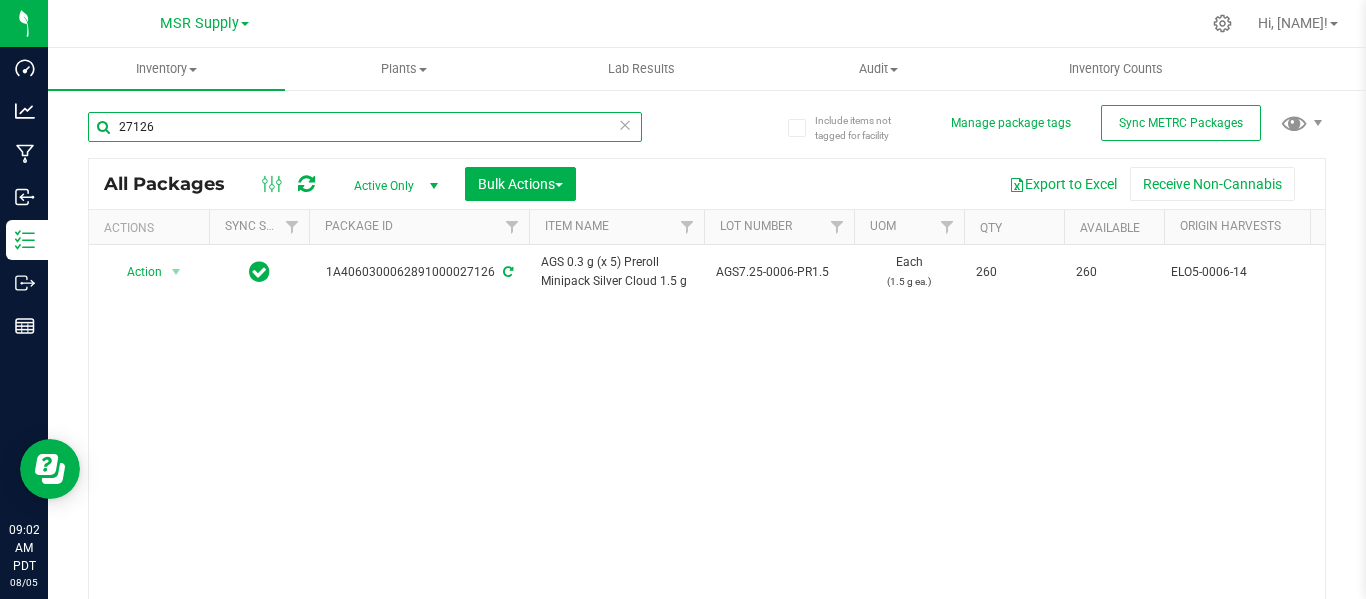 type on "27126" 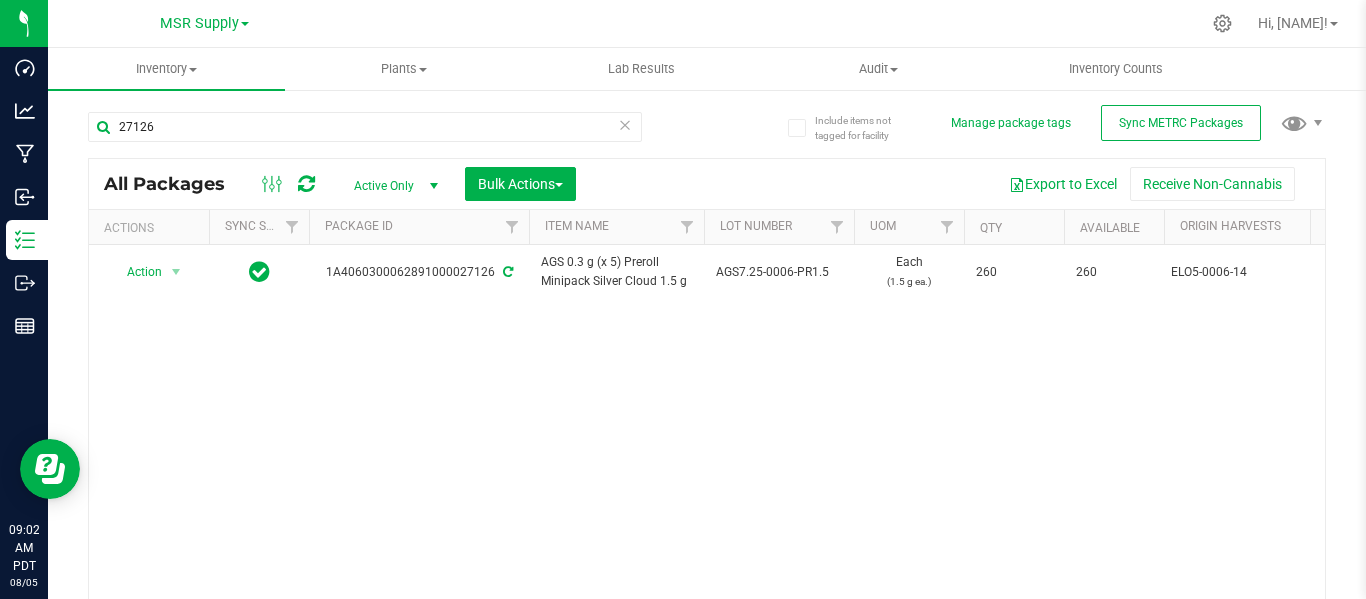 click at bounding box center [625, 124] 